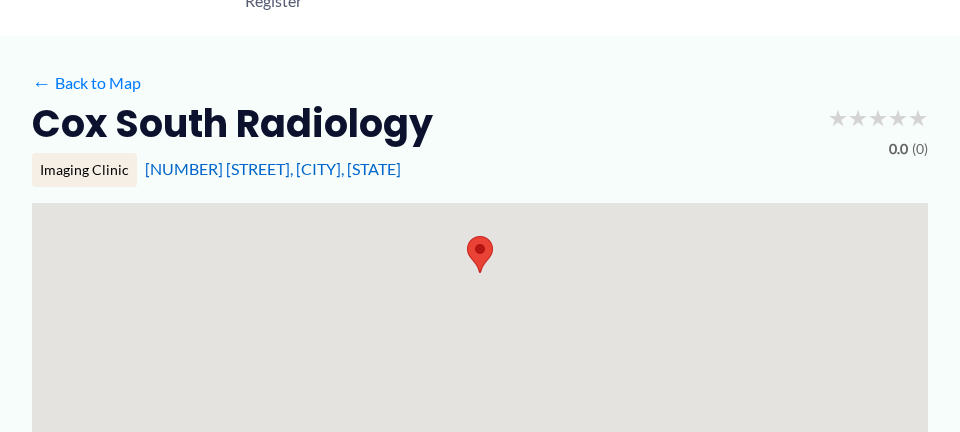 scroll, scrollTop: 180, scrollLeft: 0, axis: vertical 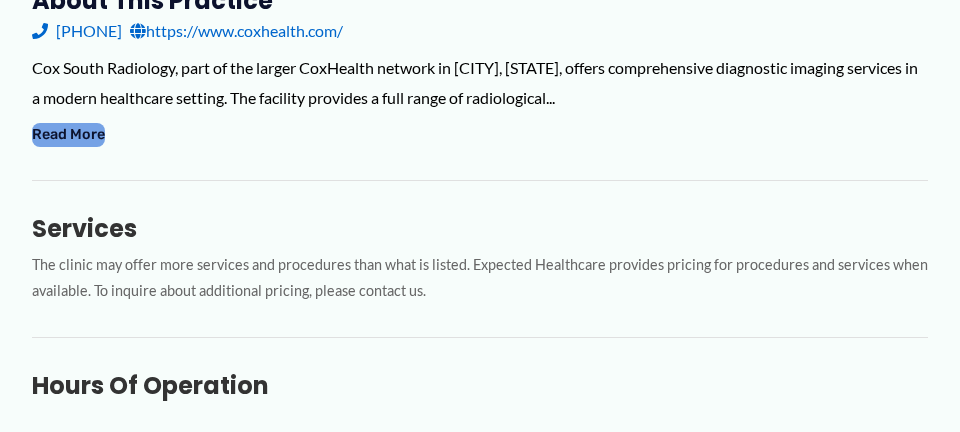 click on "Read More" at bounding box center (68, 135) 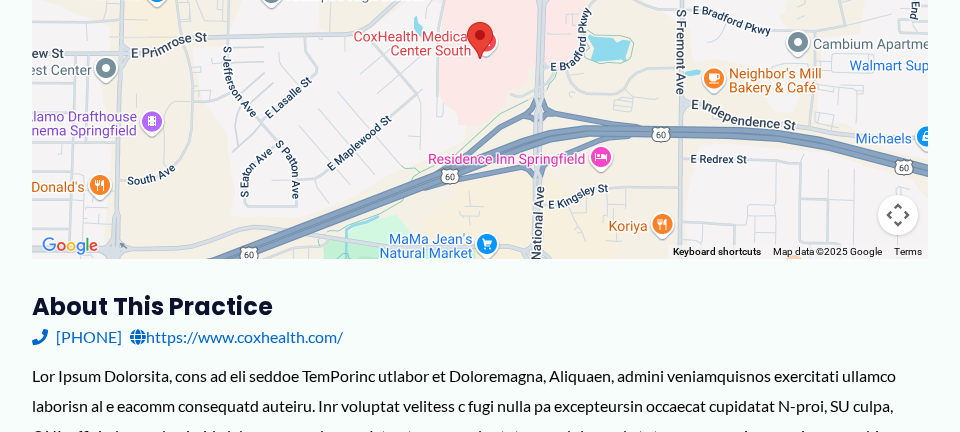 scroll, scrollTop: 487, scrollLeft: 0, axis: vertical 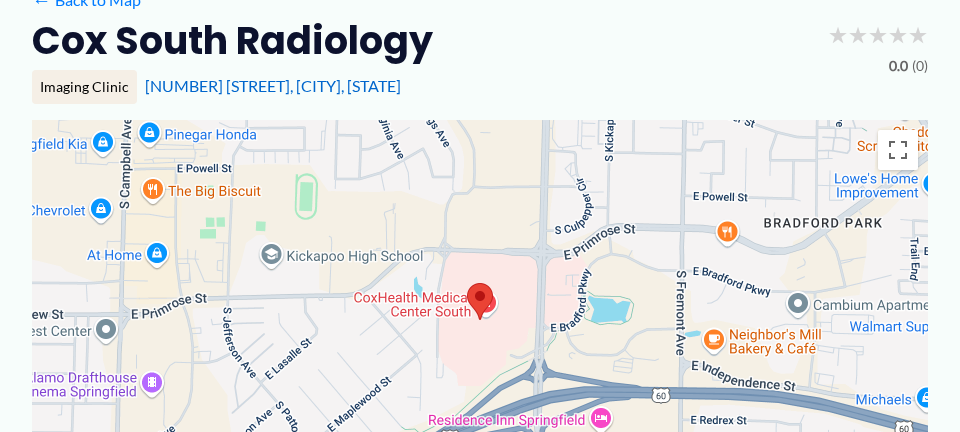 click on "Imaging Clinic" at bounding box center (84, 87) 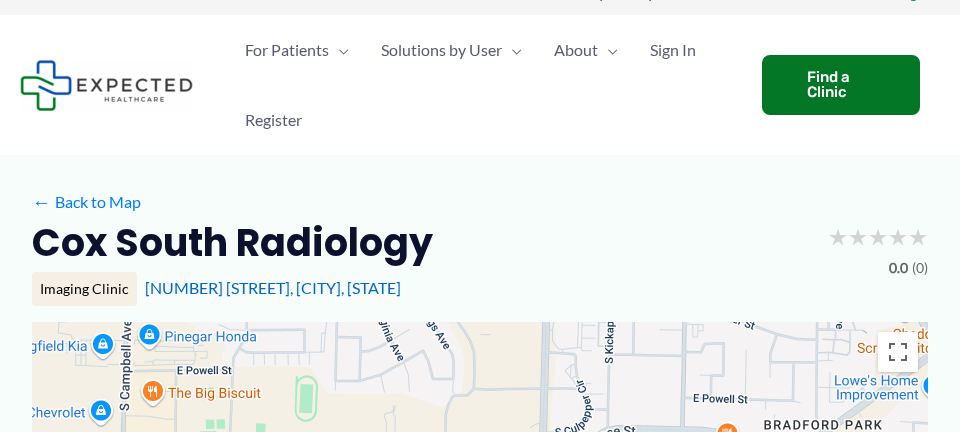 scroll, scrollTop: 0, scrollLeft: 0, axis: both 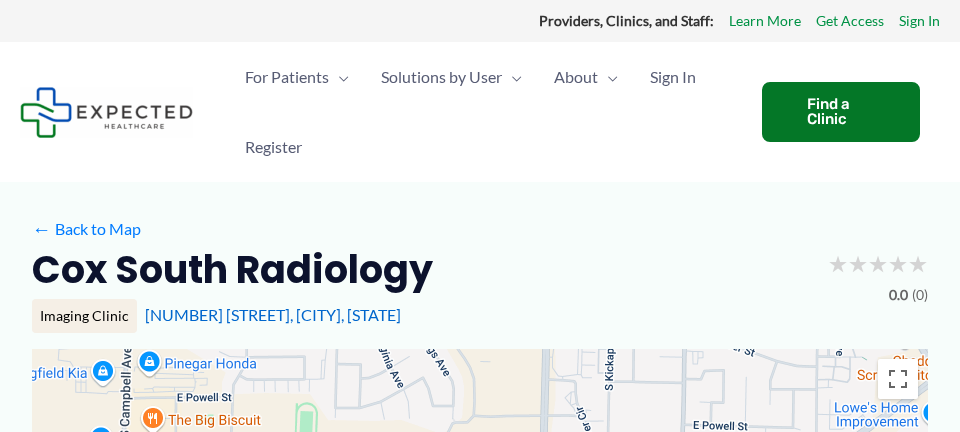 click at bounding box center (608, 77) 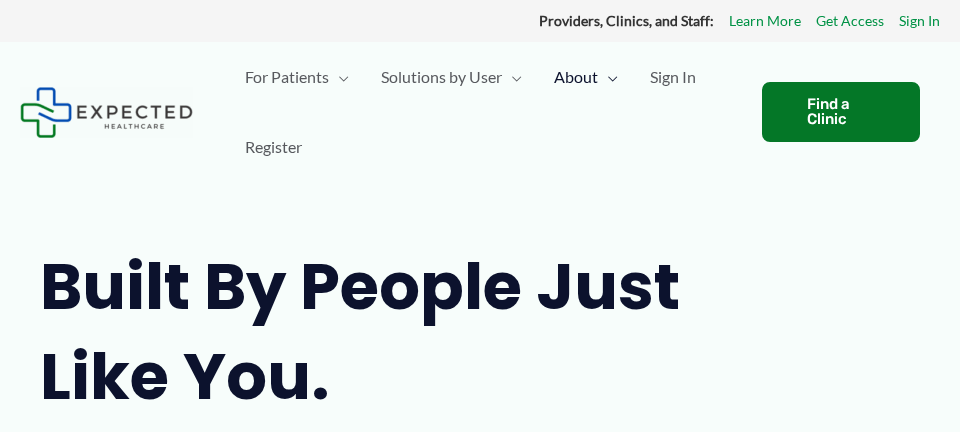scroll, scrollTop: 0, scrollLeft: 0, axis: both 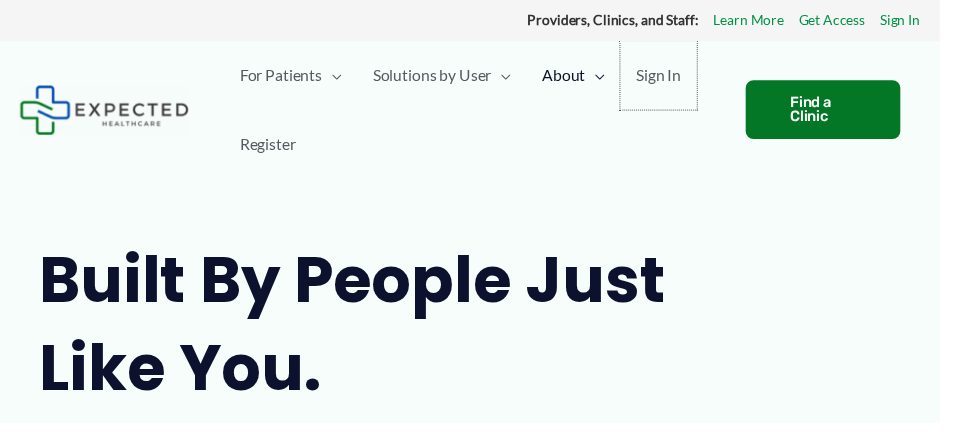 click on "Sign In" at bounding box center [673, 77] 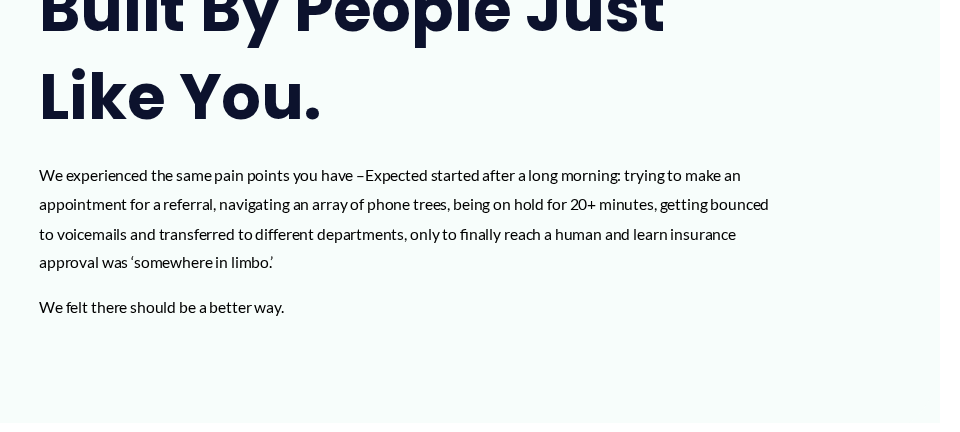 scroll, scrollTop: 0, scrollLeft: 0, axis: both 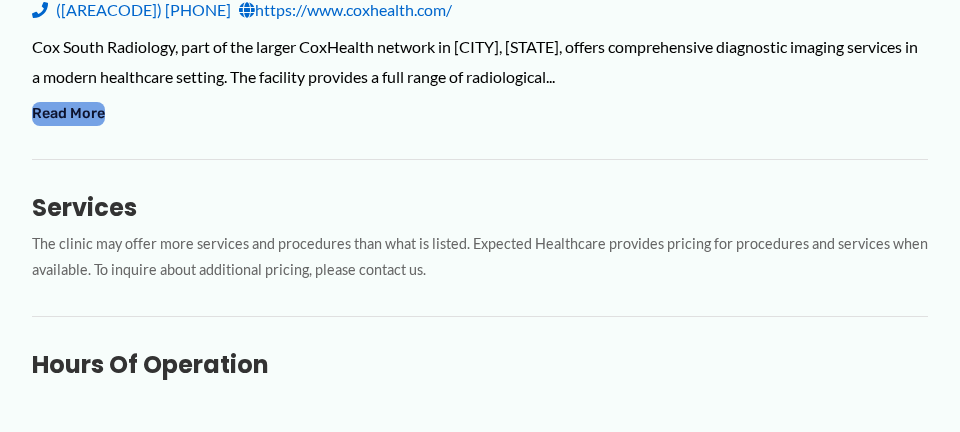 click on "Read More" at bounding box center [68, 114] 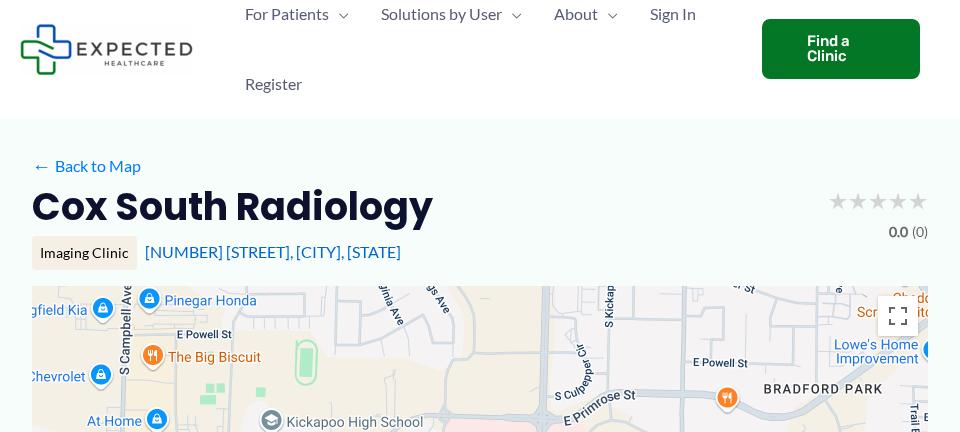 scroll, scrollTop: 0, scrollLeft: 0, axis: both 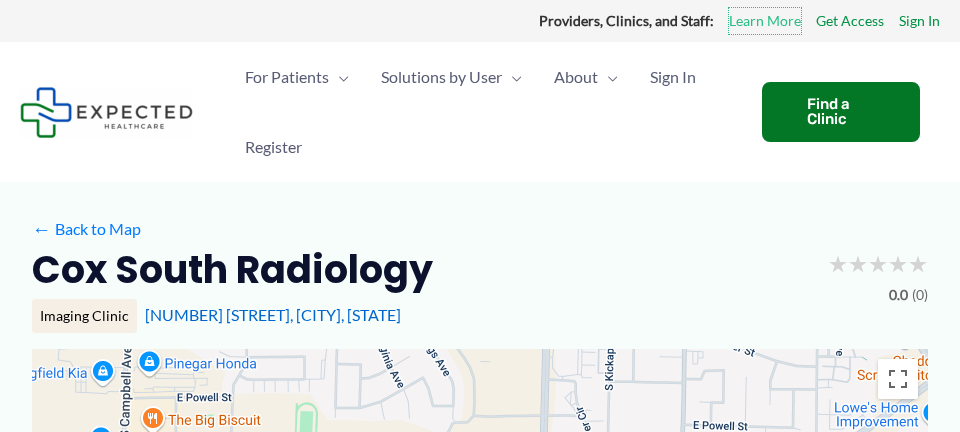 click on "Learn More" at bounding box center [765, 21] 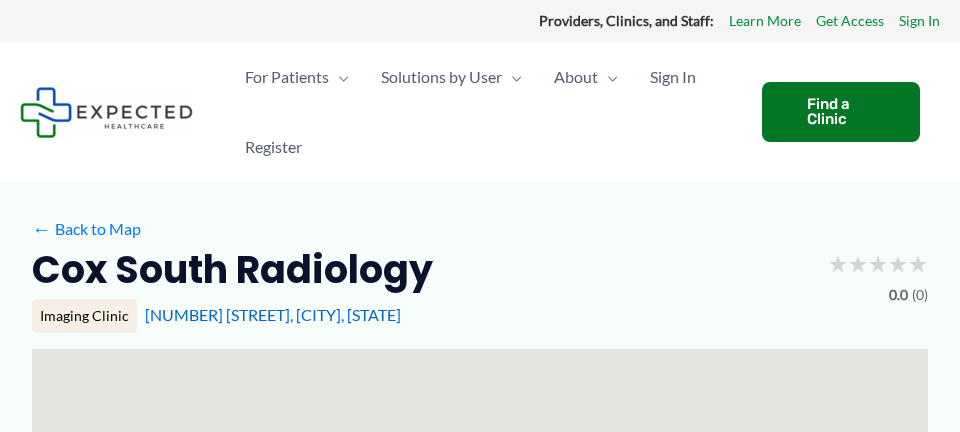 scroll, scrollTop: 0, scrollLeft: 0, axis: both 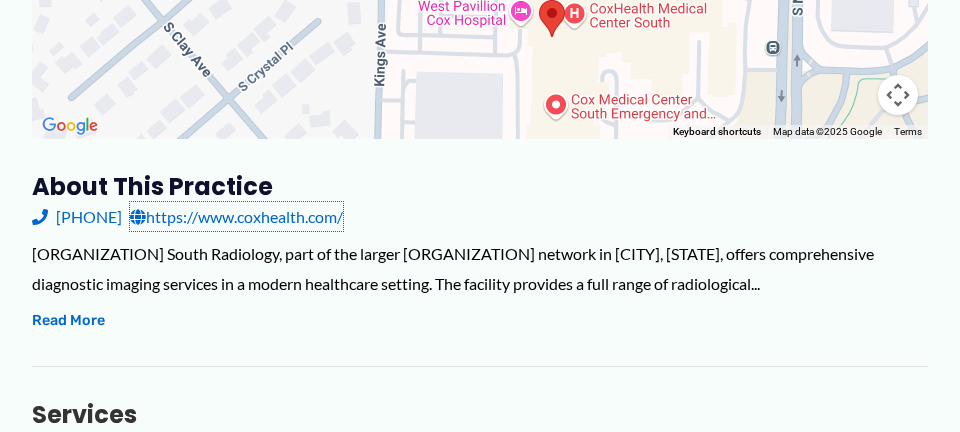 click on "https://www.coxhealth.com/" at bounding box center [236, 217] 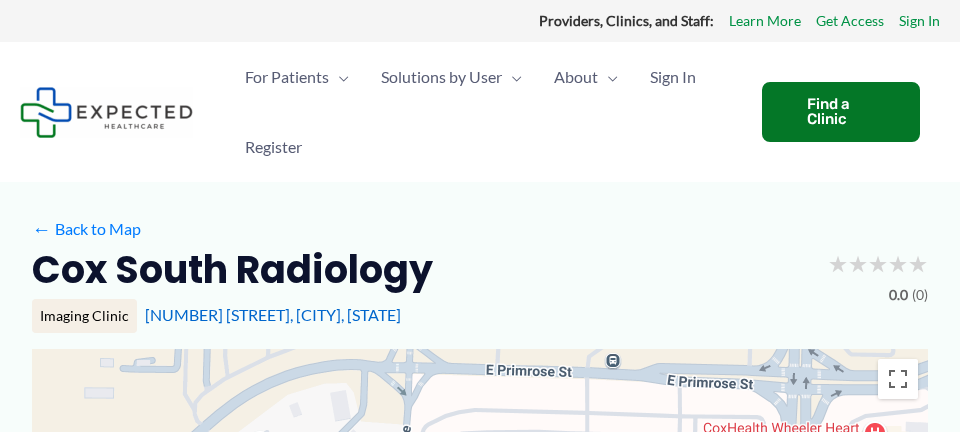 scroll, scrollTop: 14, scrollLeft: 0, axis: vertical 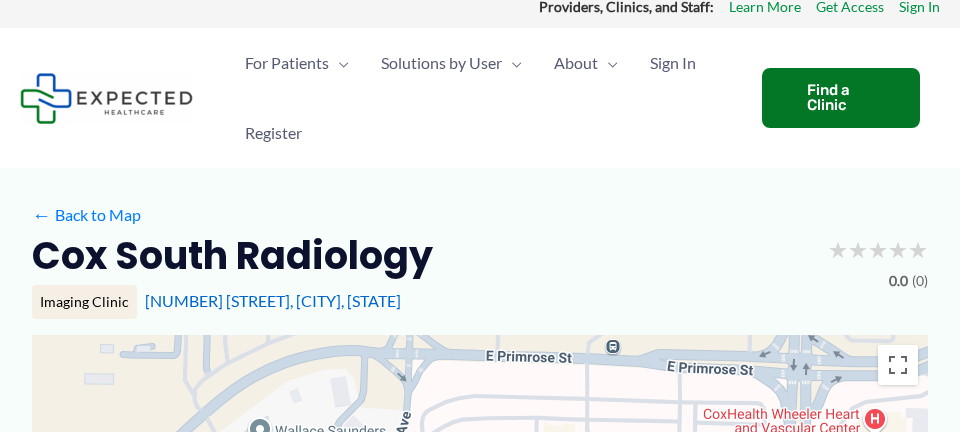 click at bounding box center (339, 63) 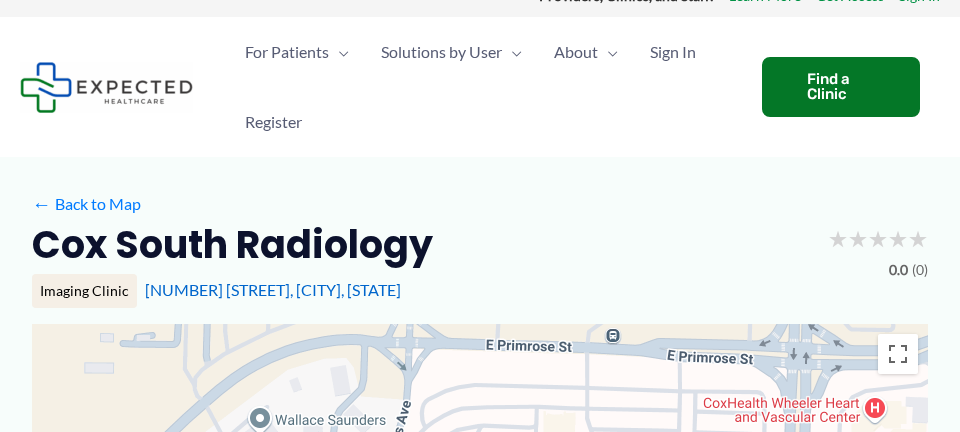 scroll, scrollTop: 28, scrollLeft: 0, axis: vertical 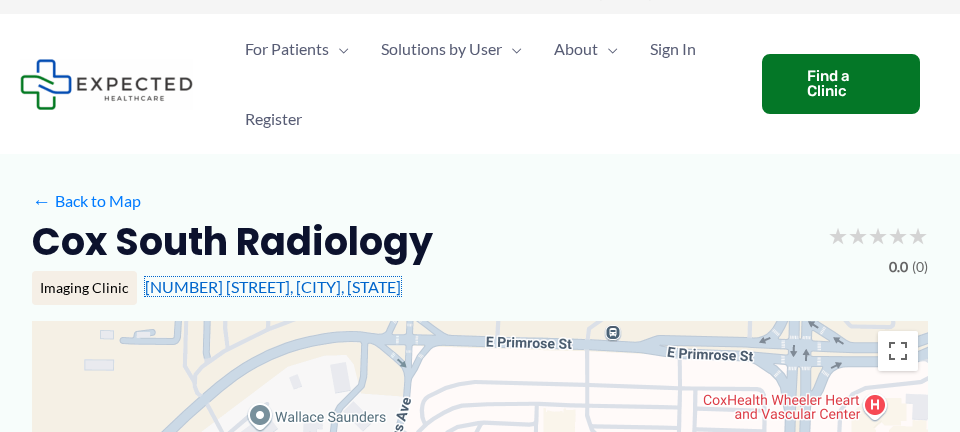 click on "3801 S National Ave, Springfield, MO" at bounding box center [273, 286] 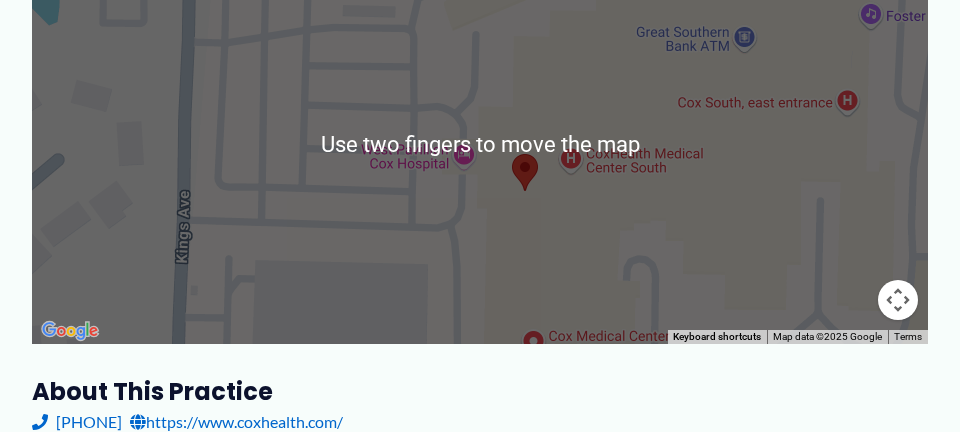 scroll, scrollTop: 398, scrollLeft: 0, axis: vertical 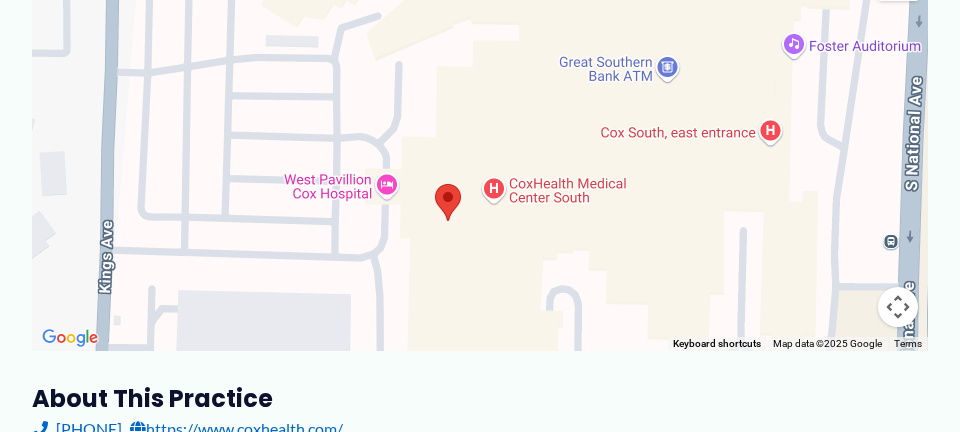 click at bounding box center (480, 151) 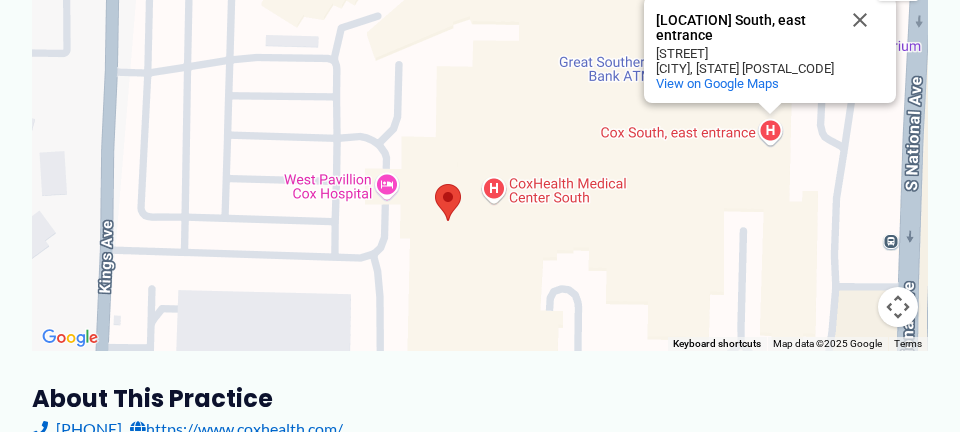 click on "Cox South, east entrance                     Cox South, east entrance                 S National Ave Springfield, MO 65807              View on Google Maps" at bounding box center [480, 151] 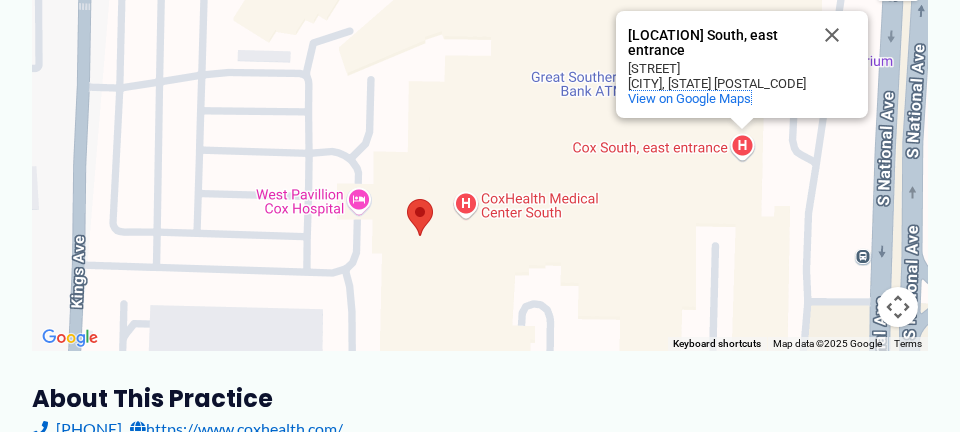 click on "View on Google Maps" at bounding box center (689, 98) 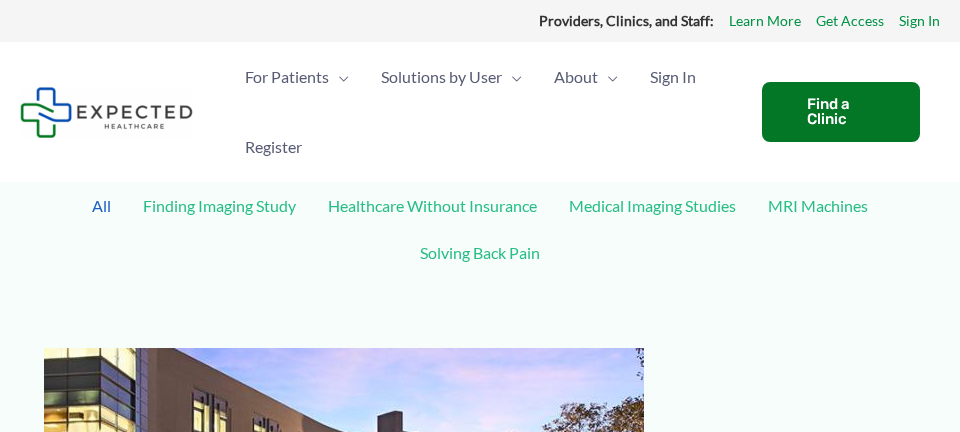 scroll, scrollTop: 0, scrollLeft: 0, axis: both 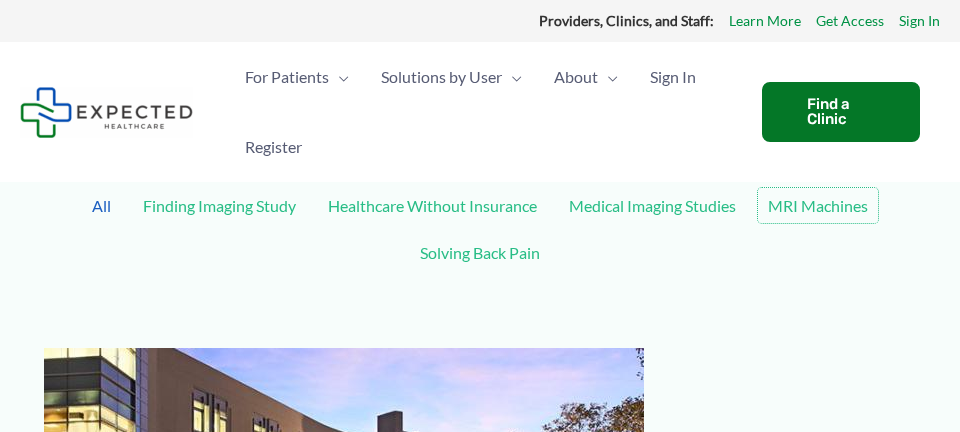 click on "MRI Machines" at bounding box center (818, 205) 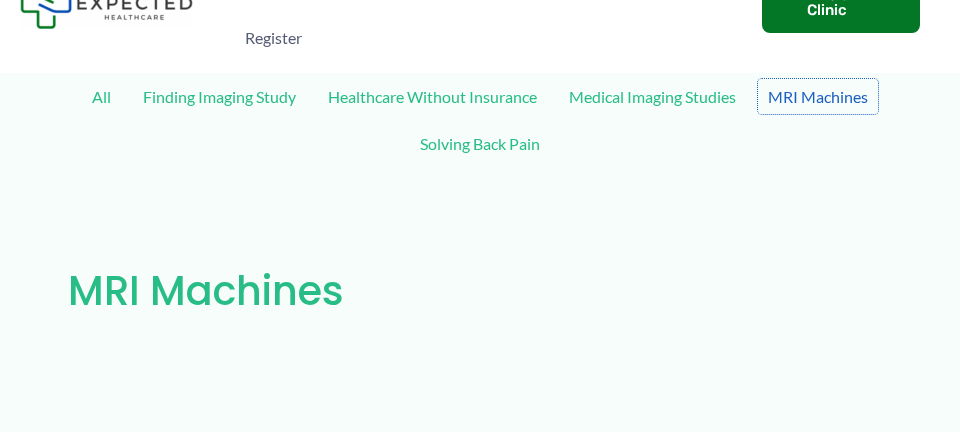 scroll, scrollTop: 0, scrollLeft: 0, axis: both 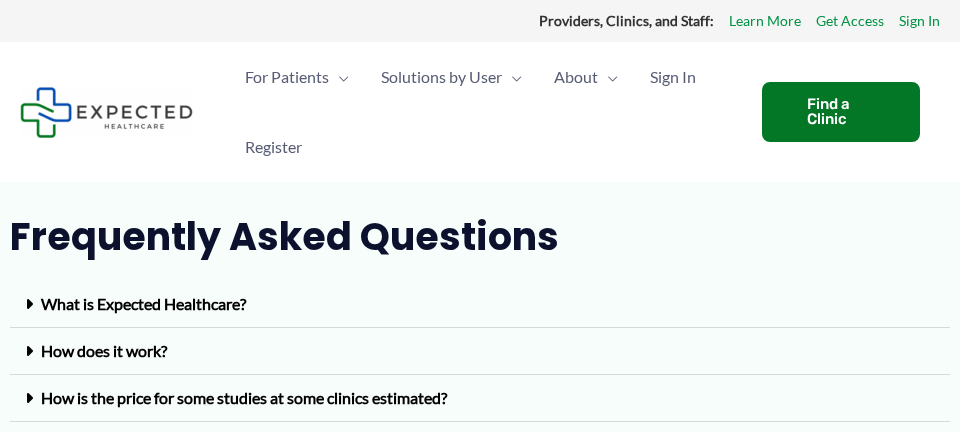 click at bounding box center [608, 77] 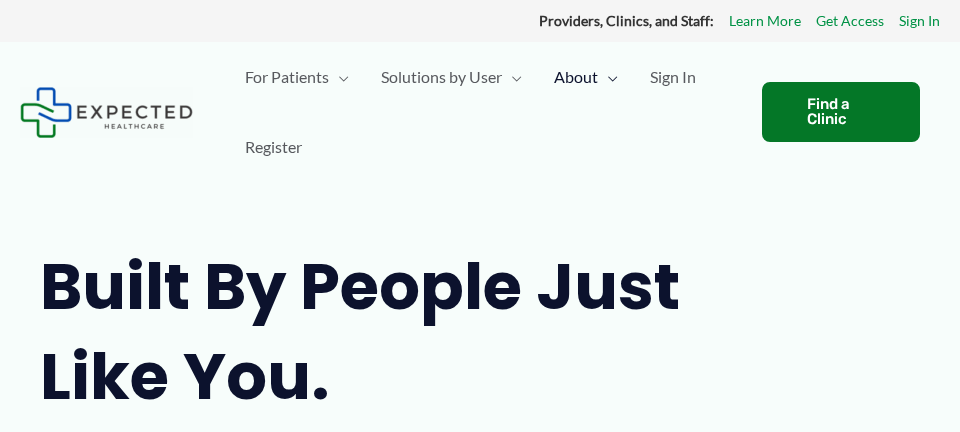 scroll, scrollTop: 0, scrollLeft: 0, axis: both 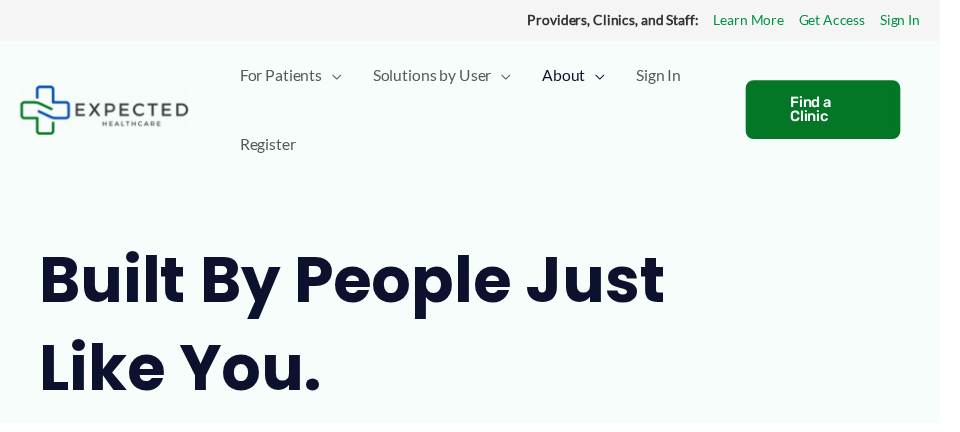 click at bounding box center (608, 77) 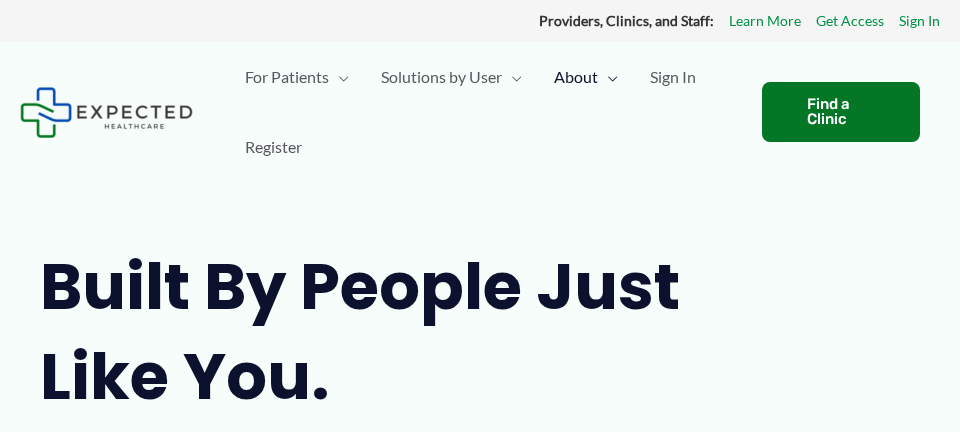 scroll, scrollTop: 0, scrollLeft: 0, axis: both 